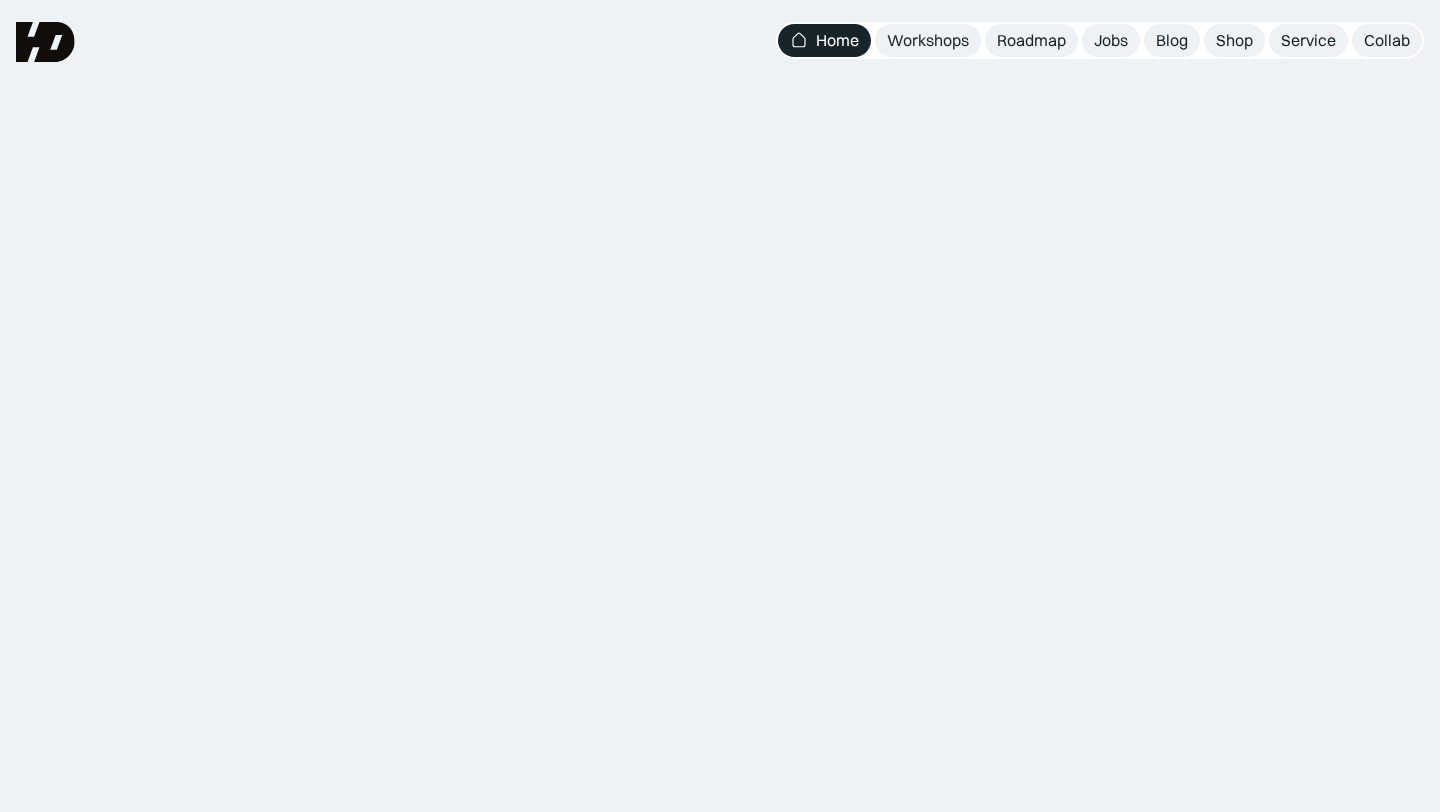 scroll, scrollTop: 0, scrollLeft: 0, axis: both 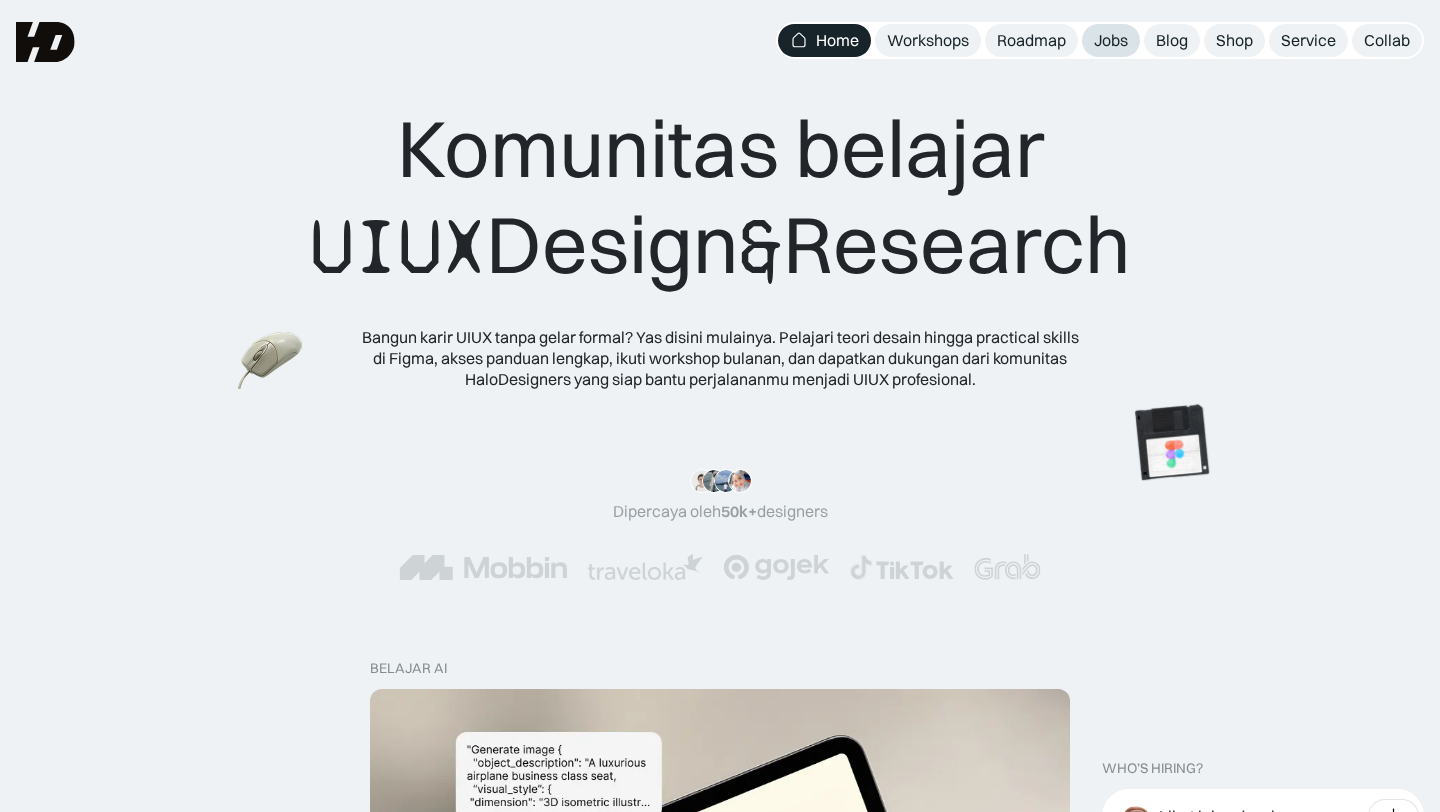 click on "Jobs" at bounding box center (1111, 40) 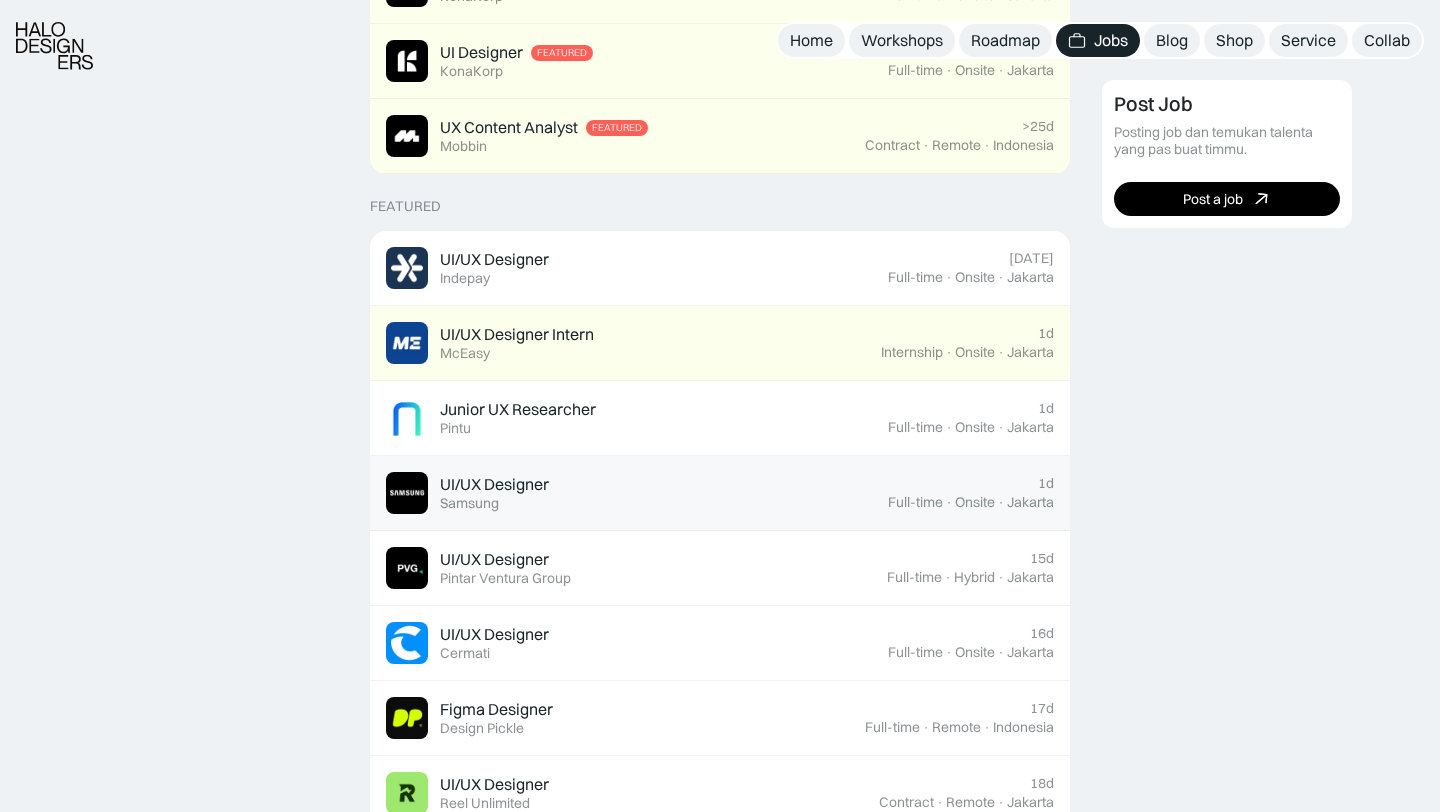 scroll, scrollTop: 672, scrollLeft: 0, axis: vertical 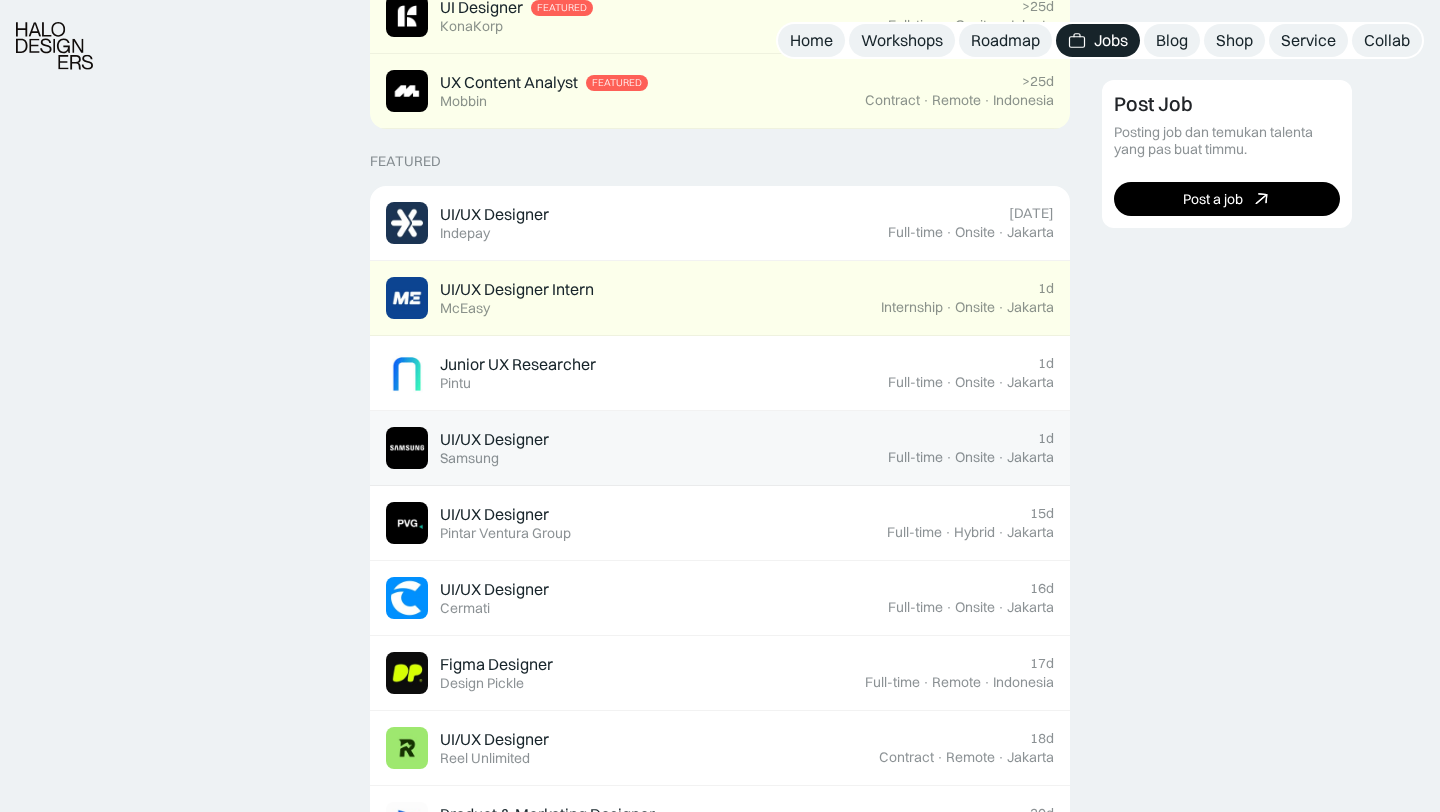 click on "UI/UX Designer" at bounding box center [494, 439] 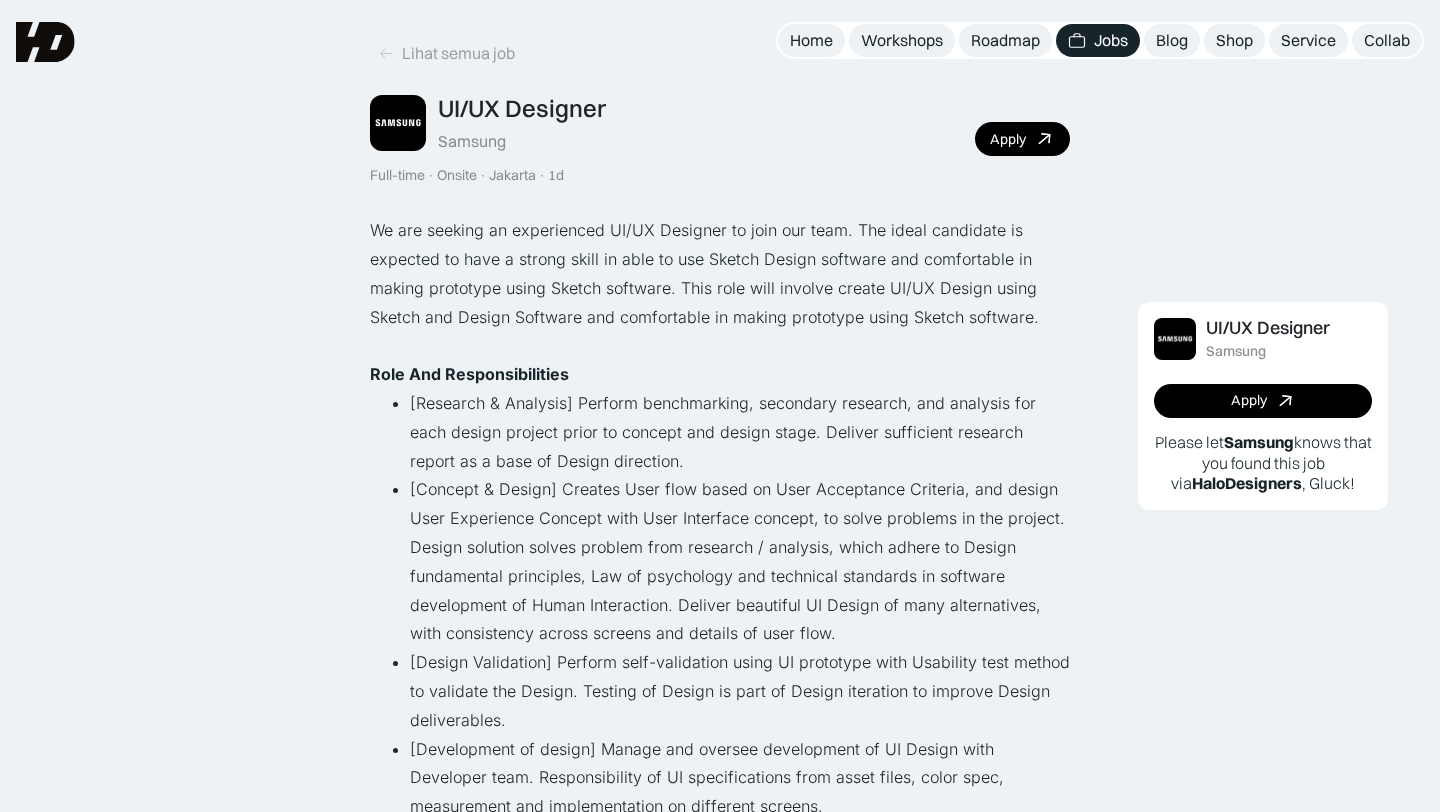 scroll, scrollTop: 0, scrollLeft: 0, axis: both 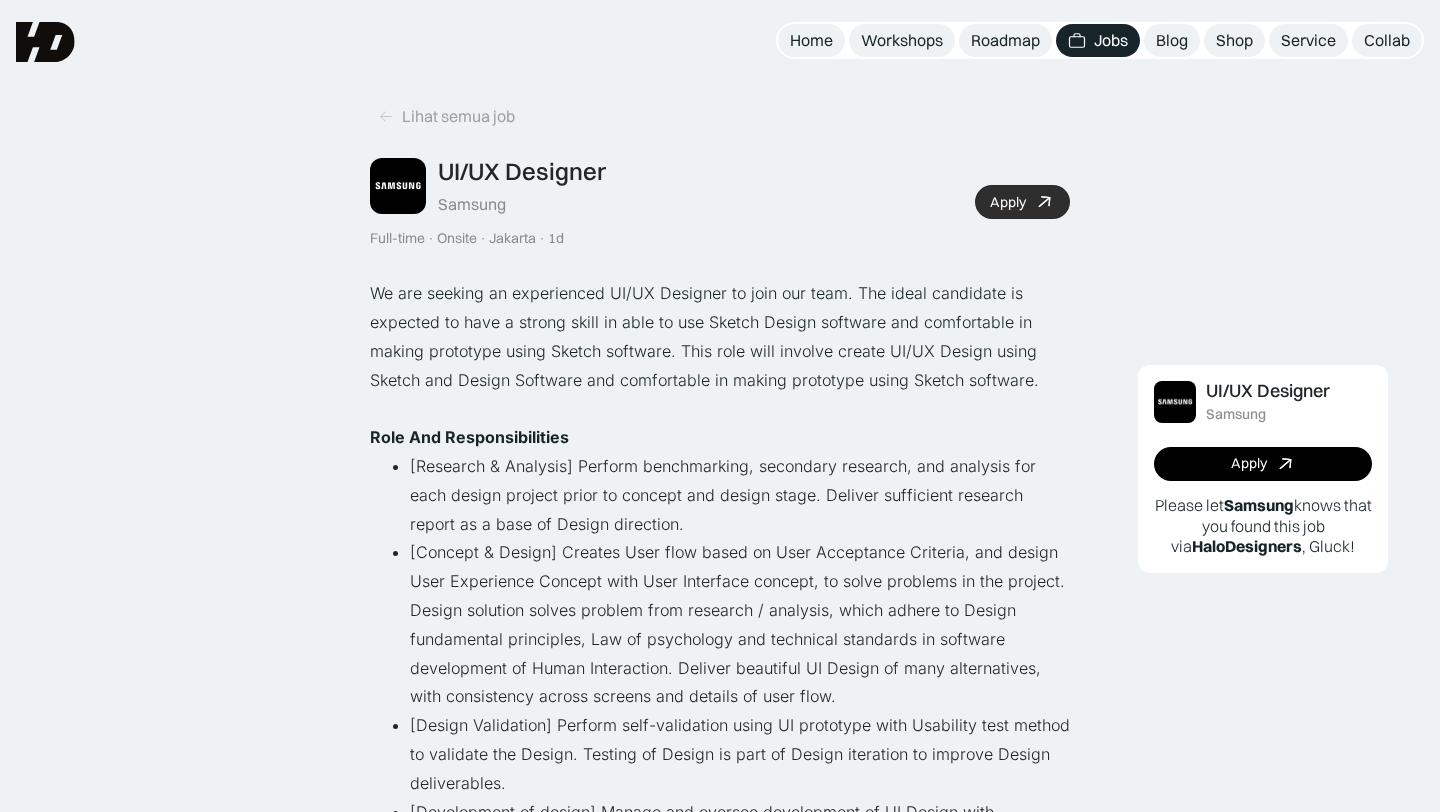 click 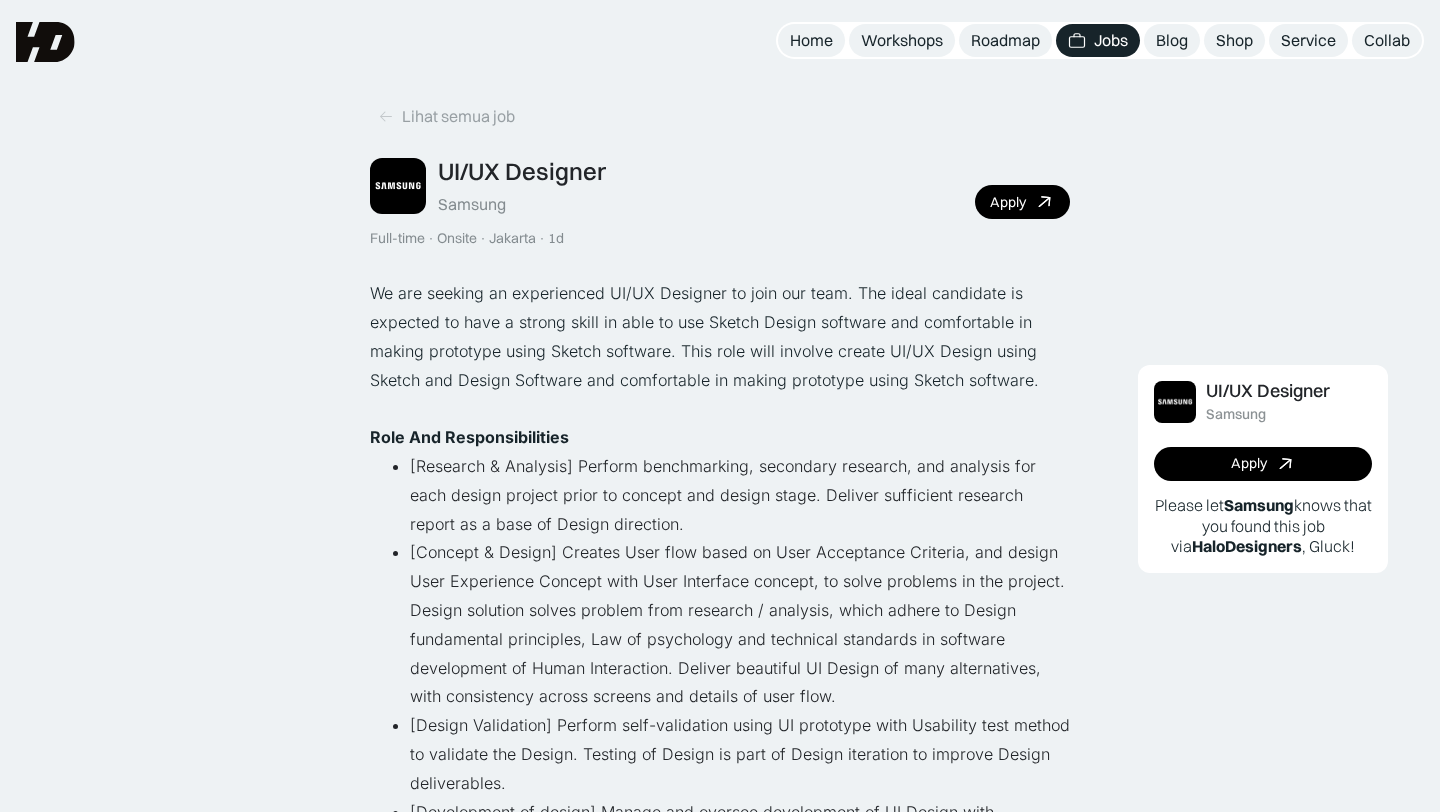 click at bounding box center (45, 42) 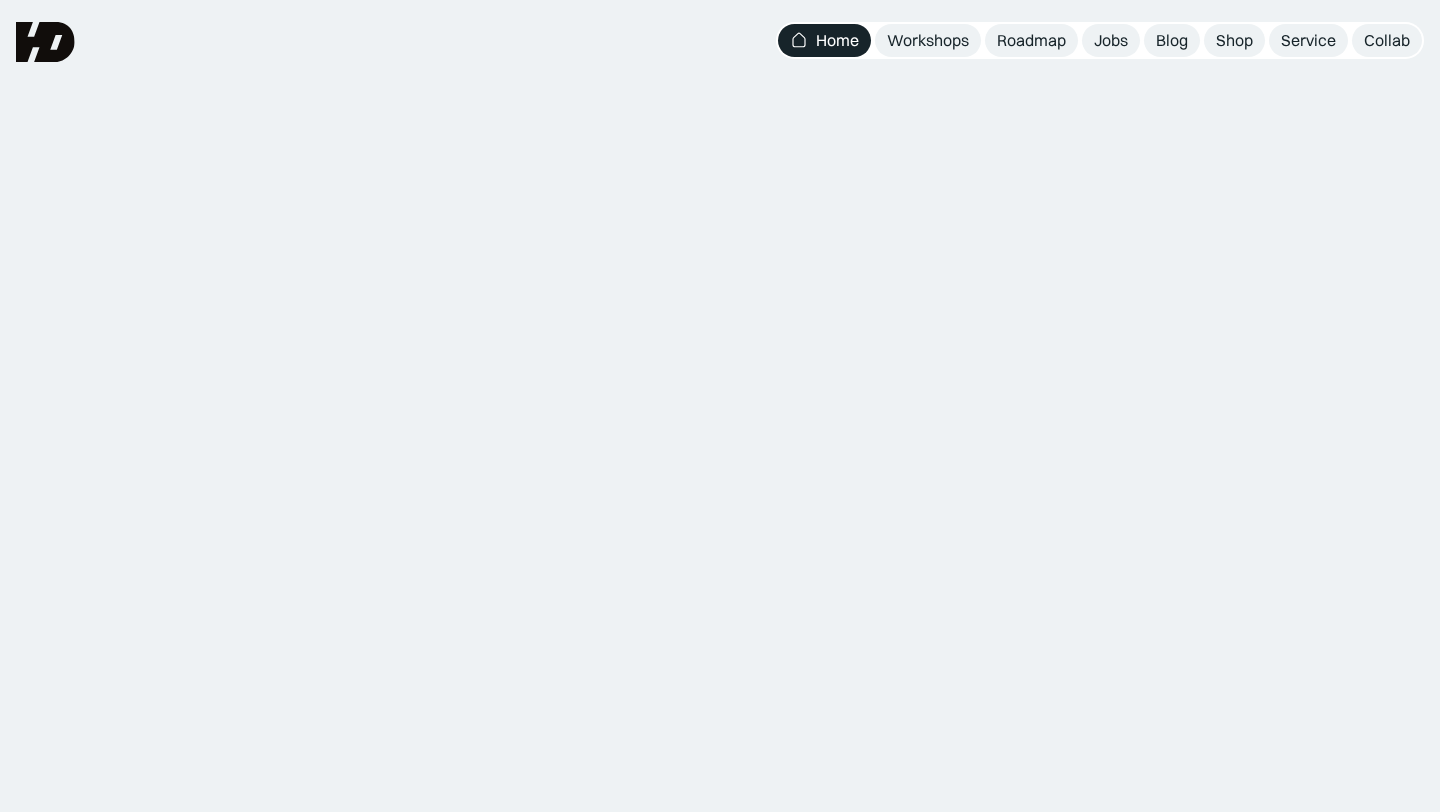 scroll, scrollTop: 0, scrollLeft: 0, axis: both 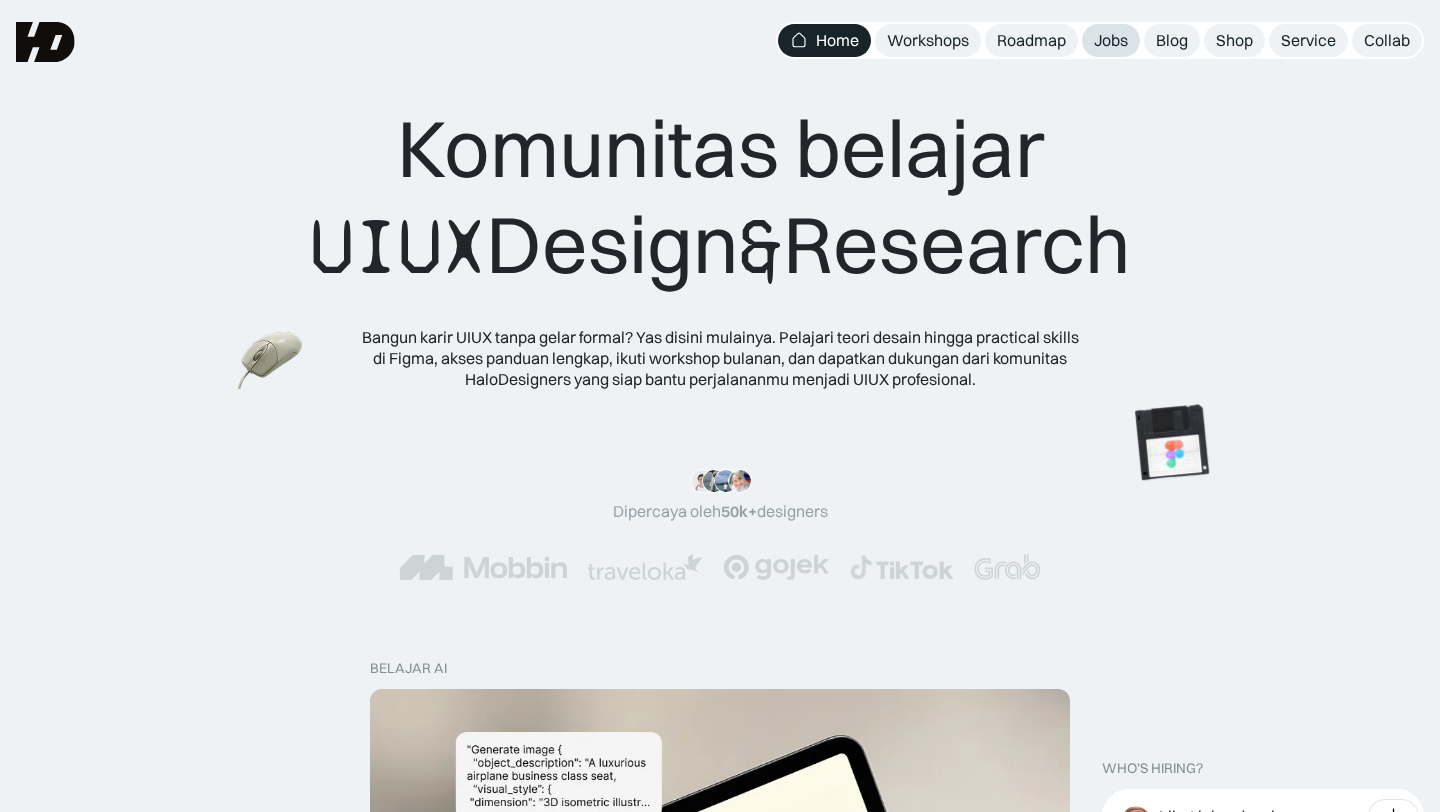 click on "Jobs" at bounding box center [1111, 40] 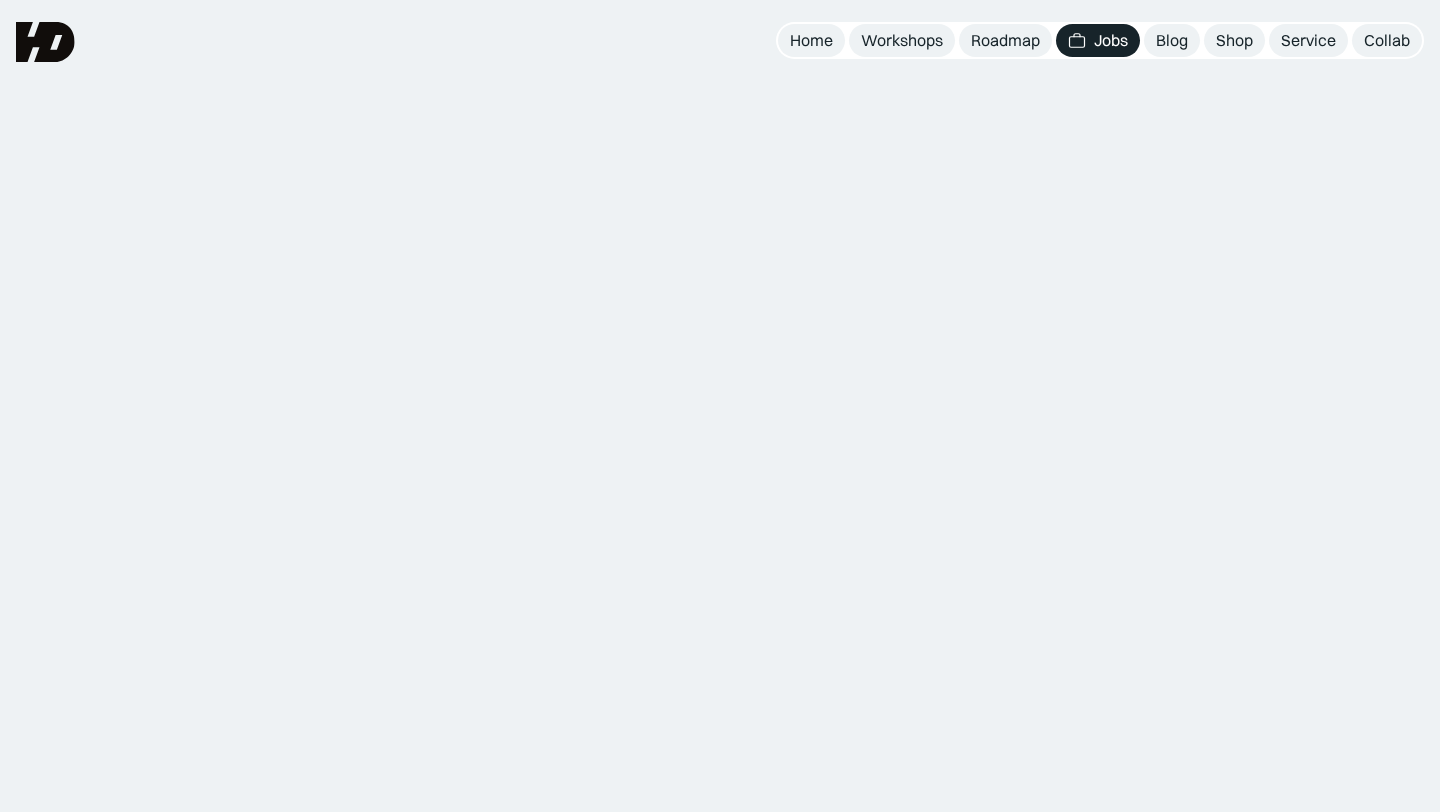 scroll, scrollTop: 0, scrollLeft: 0, axis: both 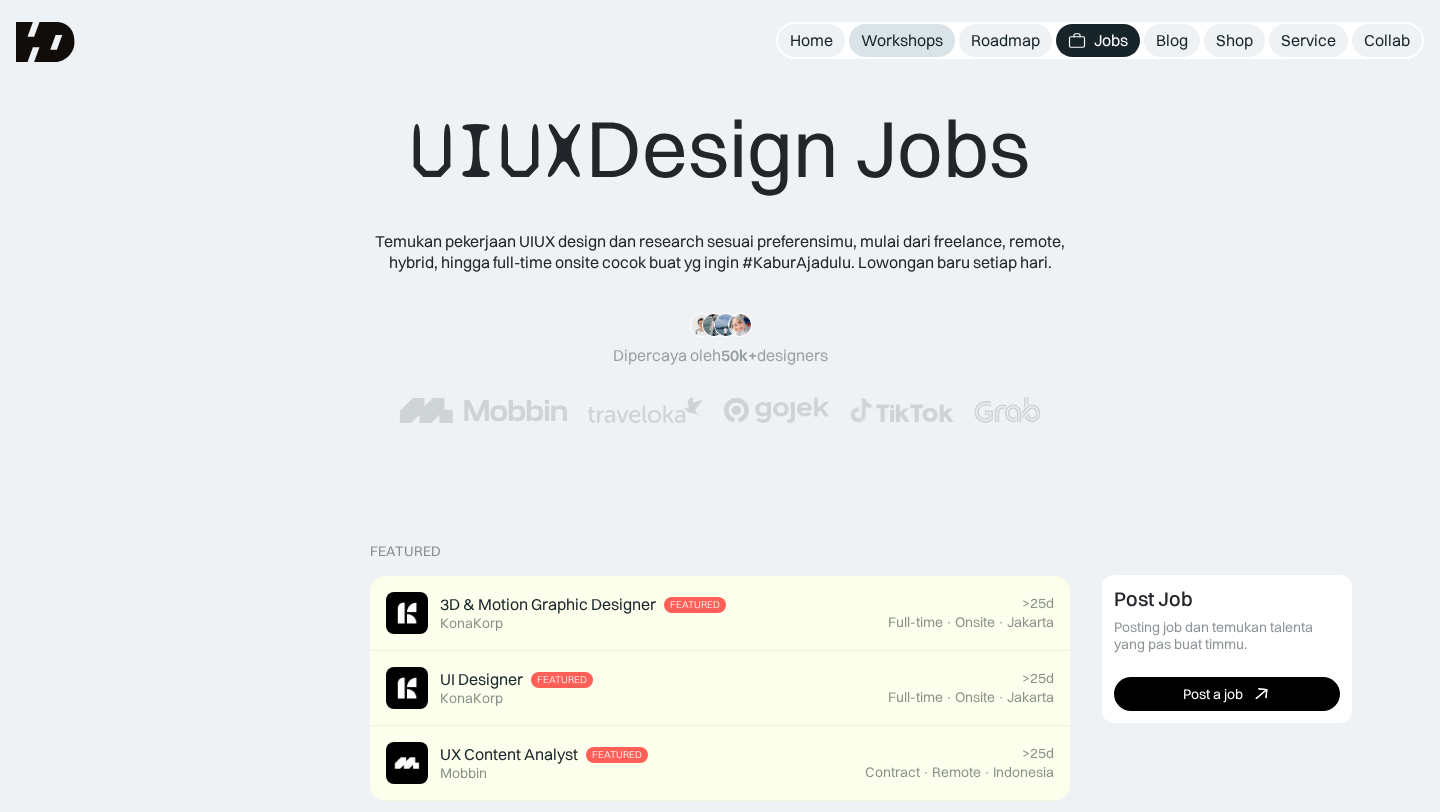 click on "Workshops" at bounding box center (902, 40) 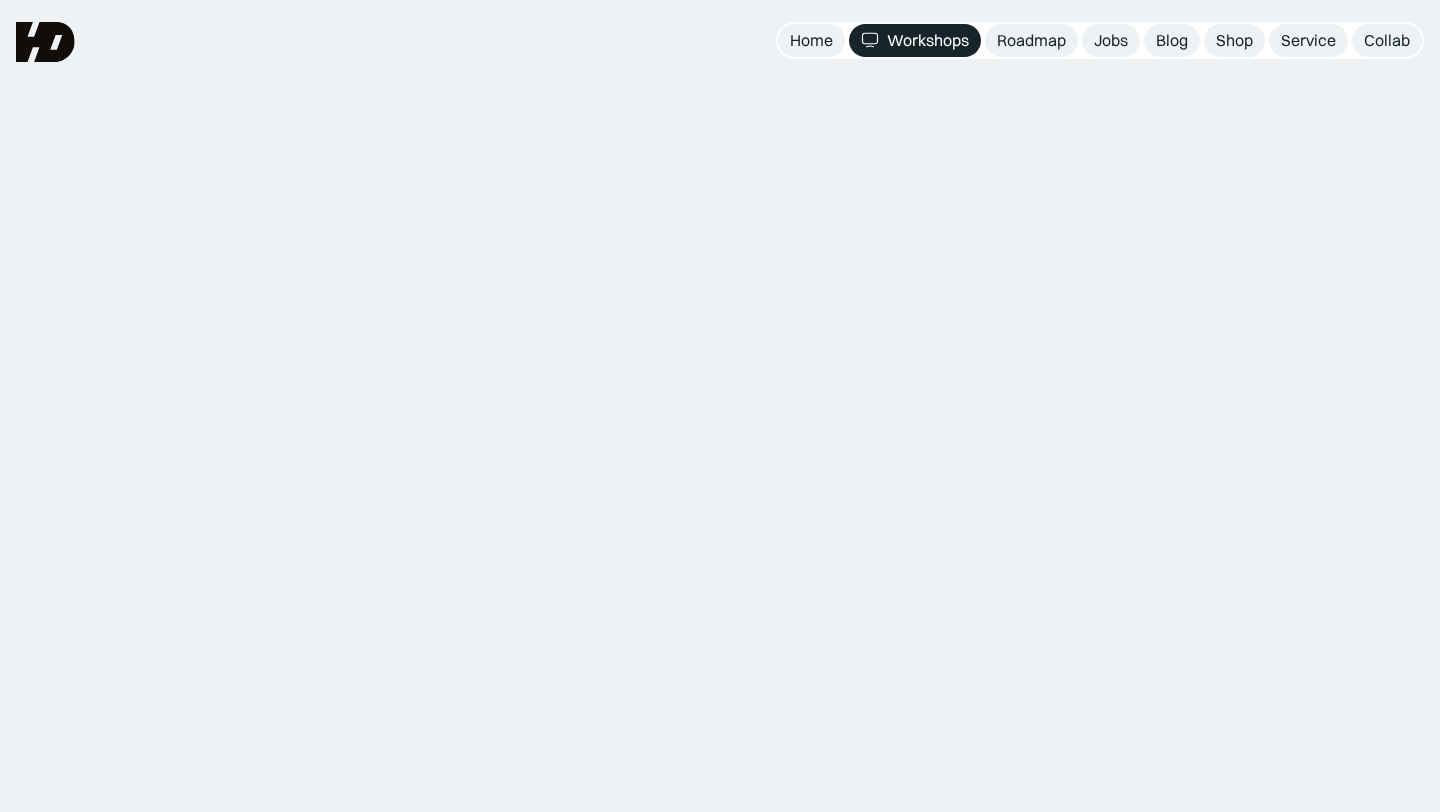 scroll, scrollTop: 0, scrollLeft: 0, axis: both 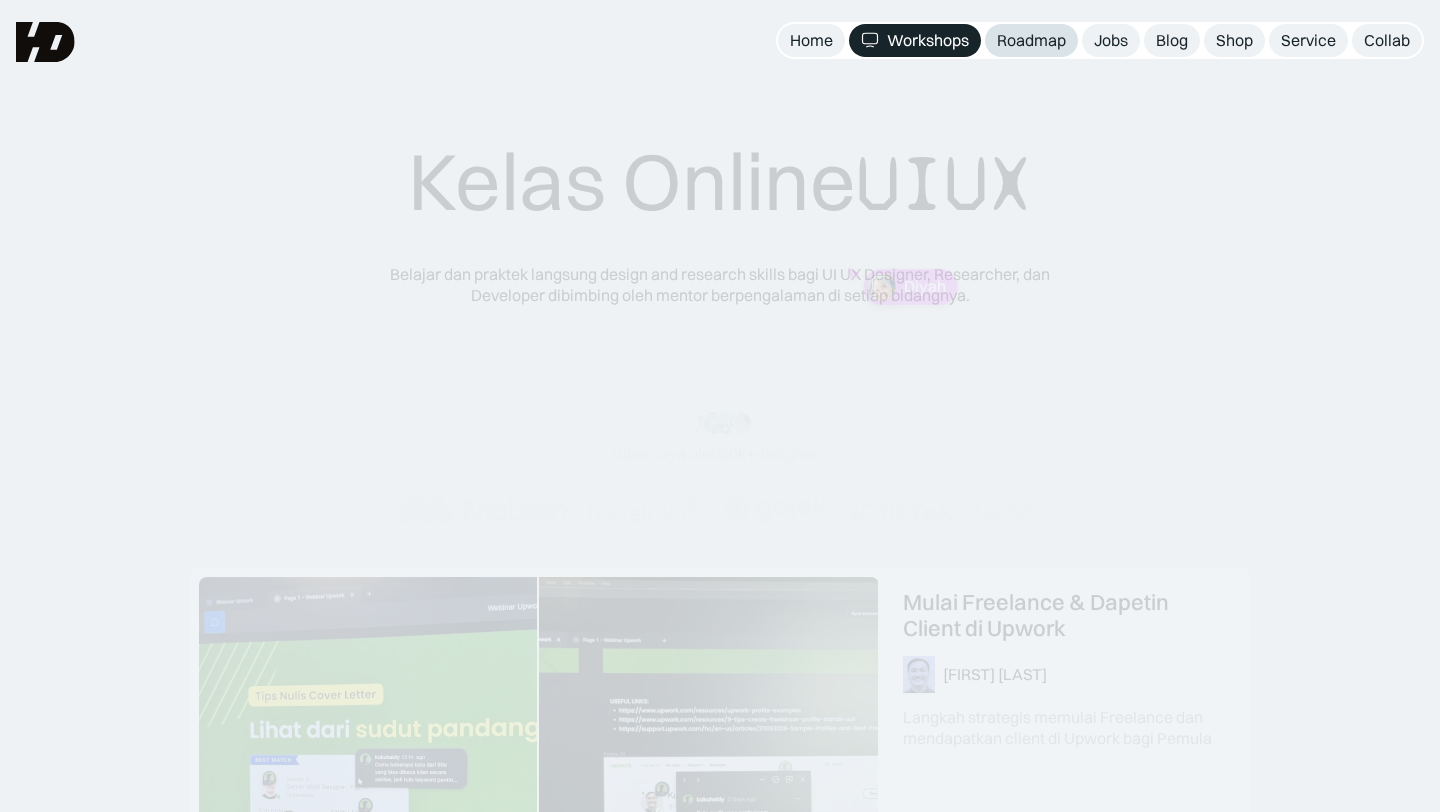click on "Roadmap" at bounding box center [1031, 40] 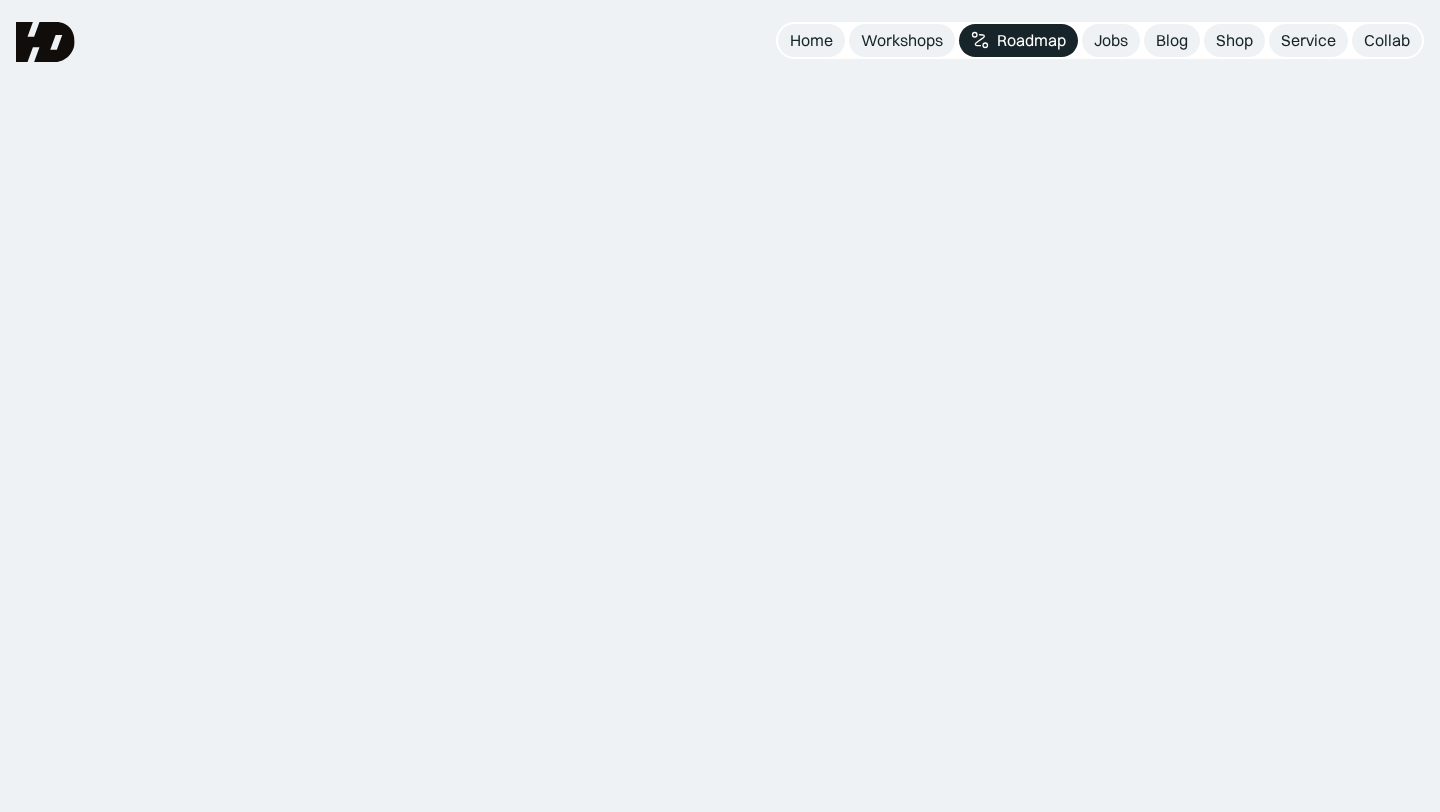 scroll, scrollTop: 0, scrollLeft: 0, axis: both 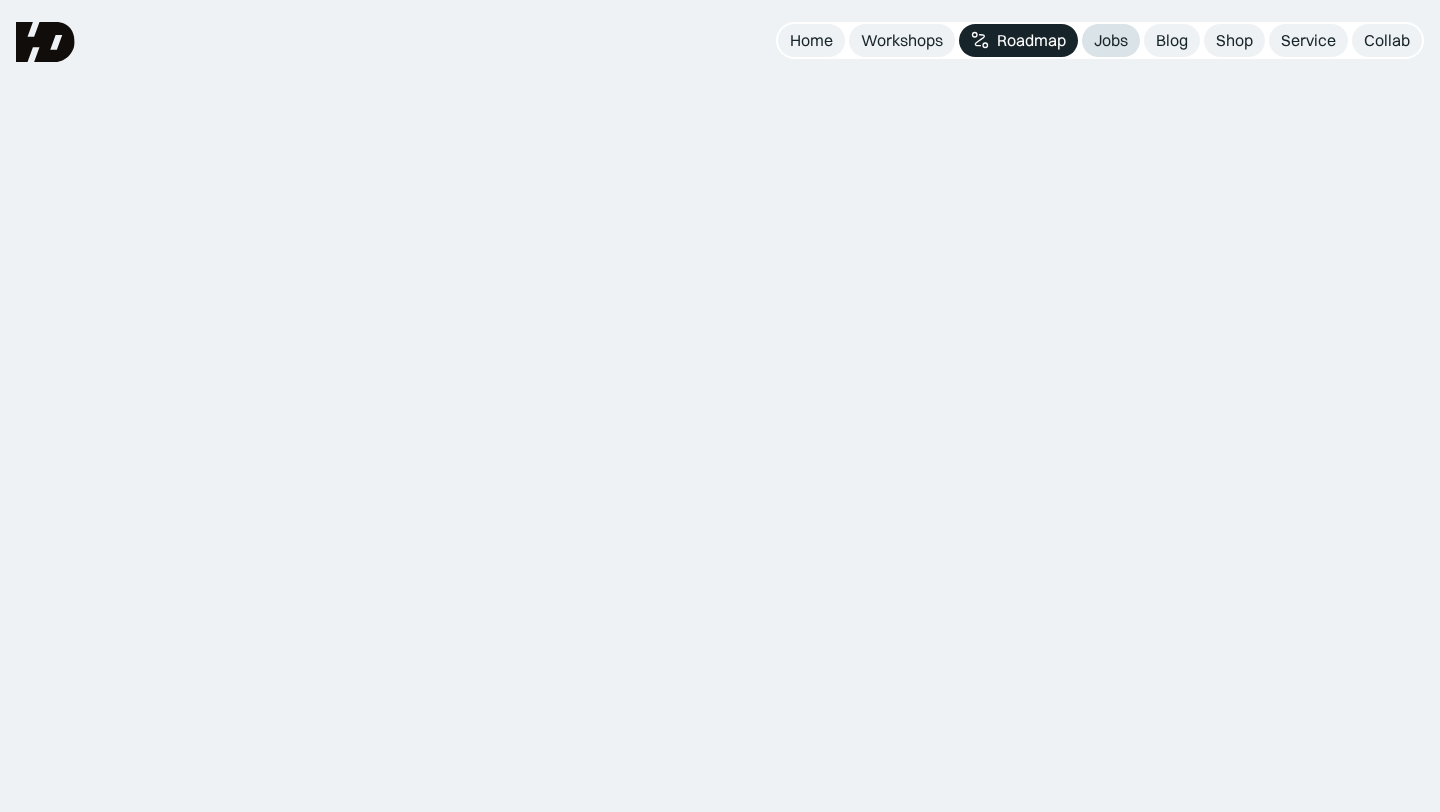 click on "Jobs" at bounding box center [1111, 40] 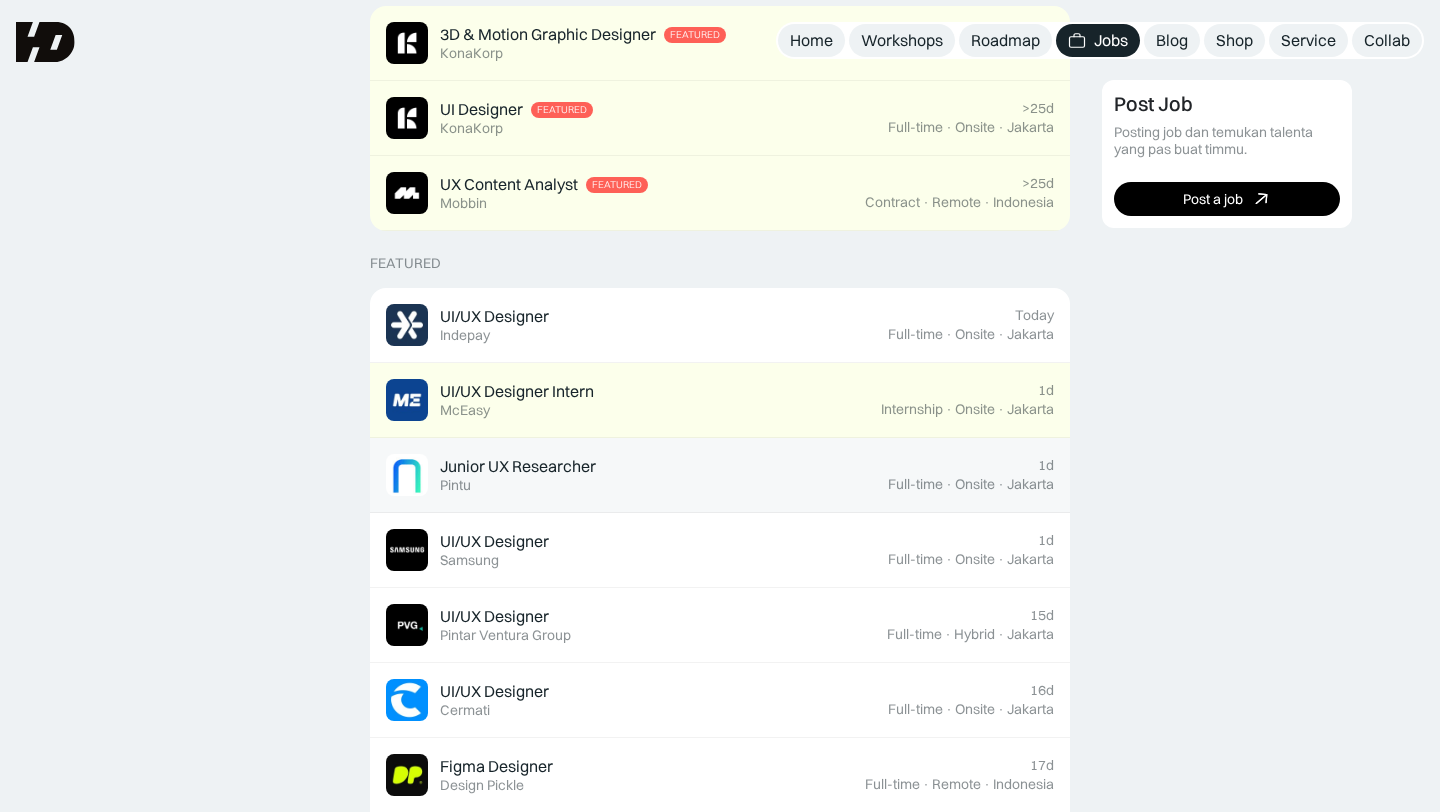 scroll, scrollTop: 565, scrollLeft: 0, axis: vertical 